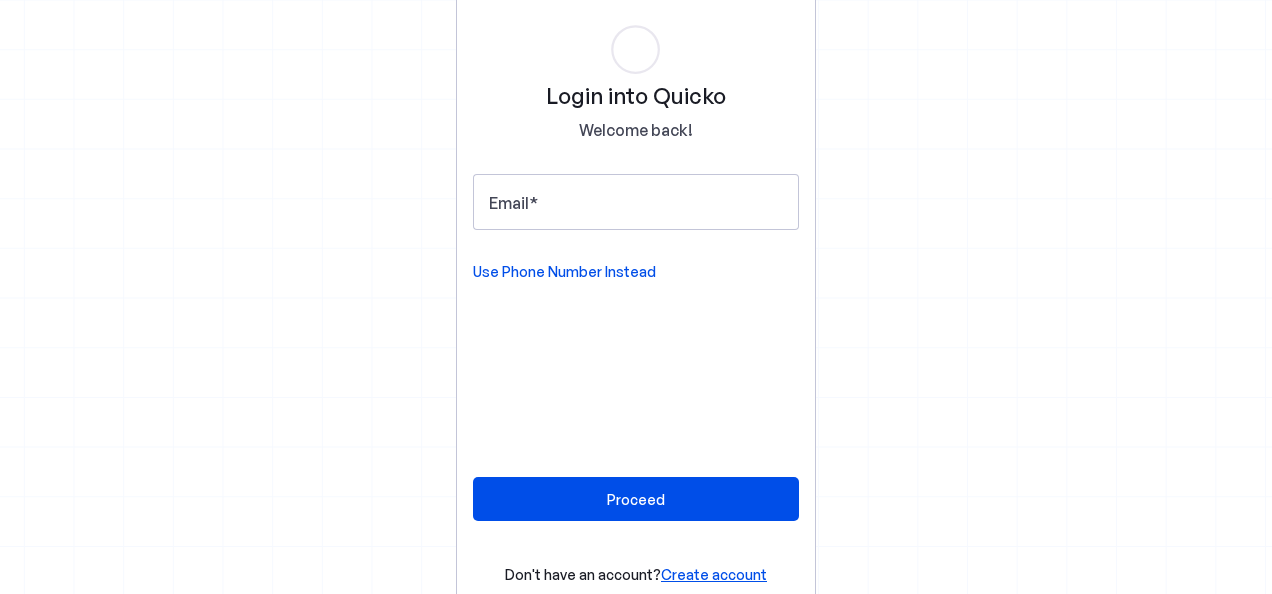 scroll, scrollTop: 0, scrollLeft: 0, axis: both 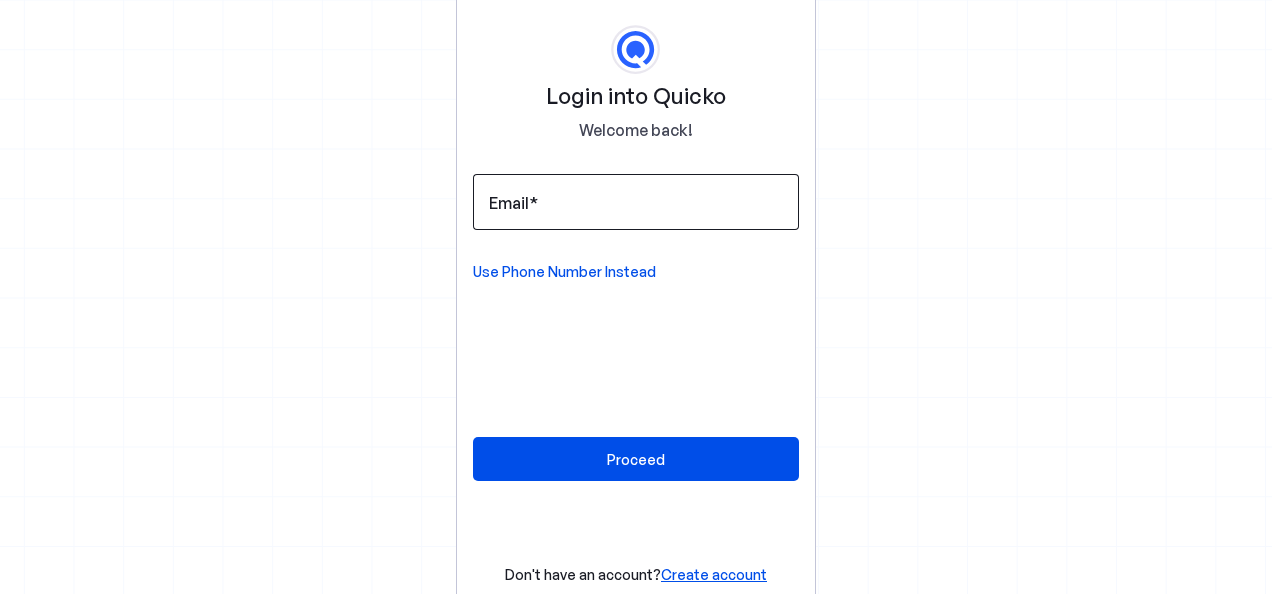 click on "Email" at bounding box center [636, 202] 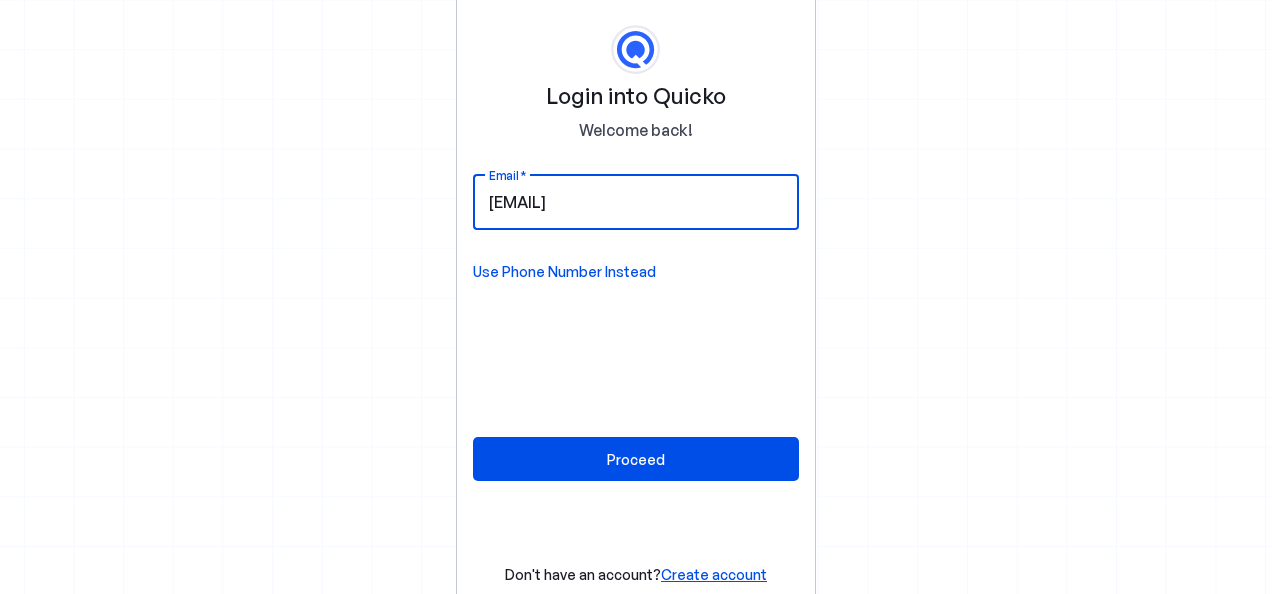 type on "[EMAIL]" 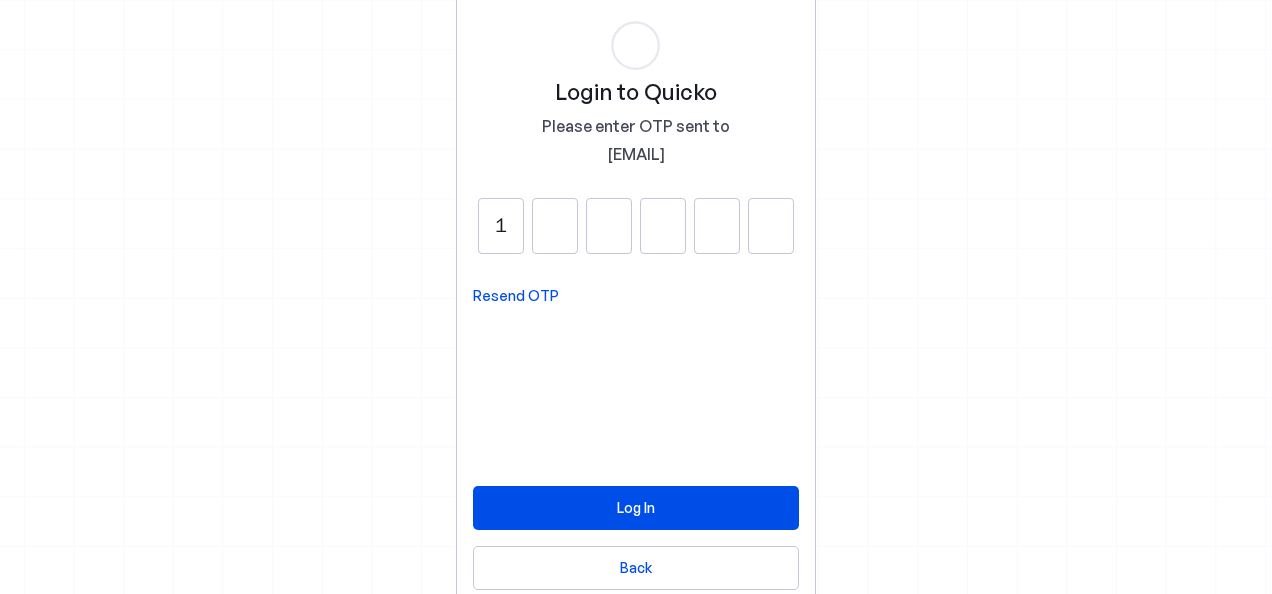type on "1" 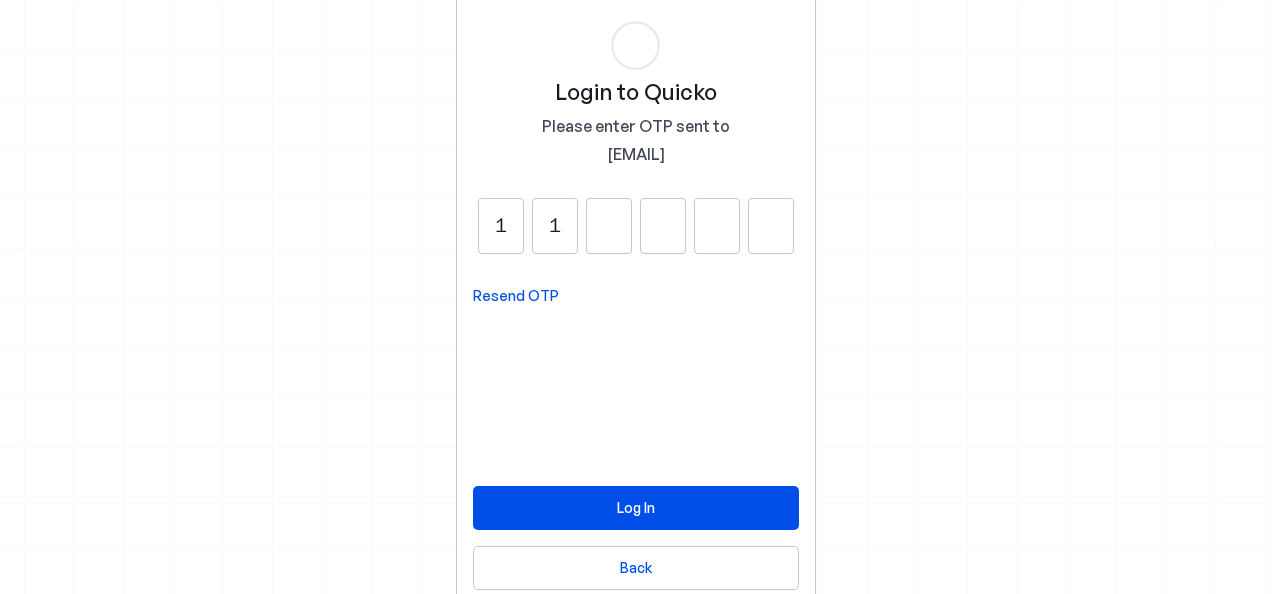 type on "1" 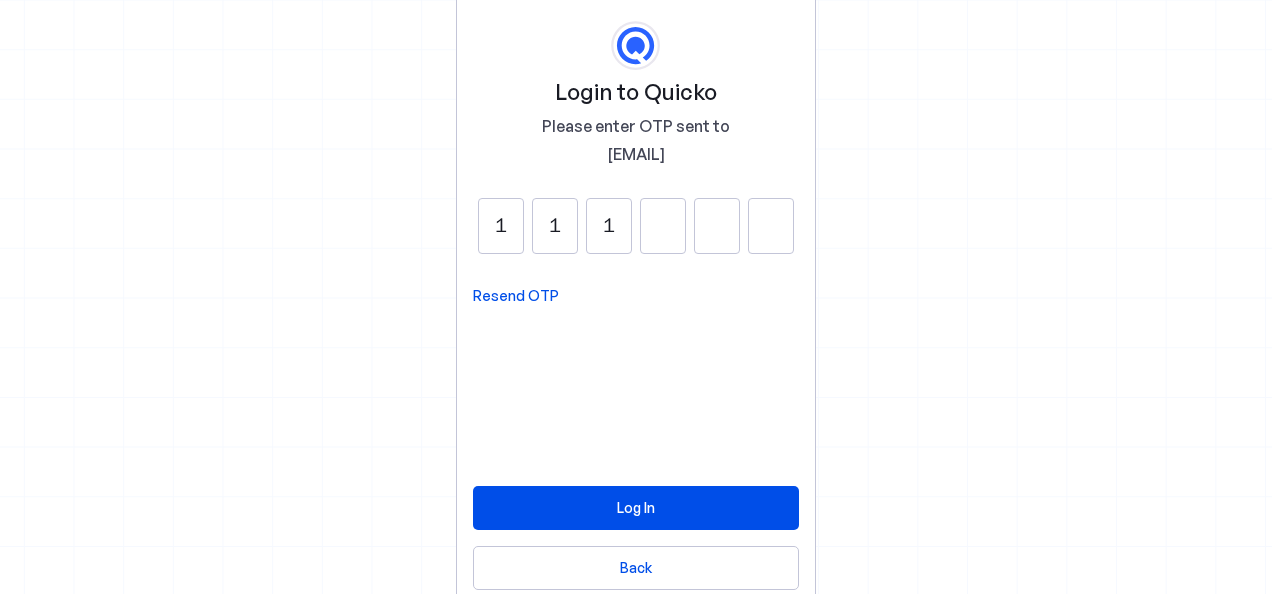 type on "1" 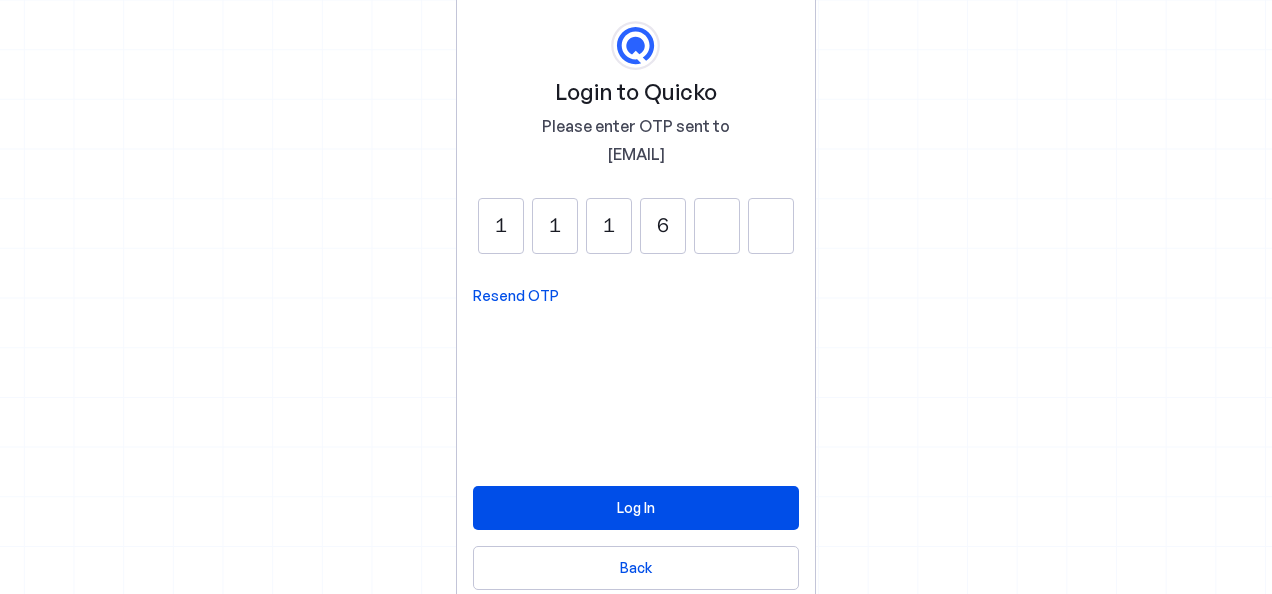 type on "6" 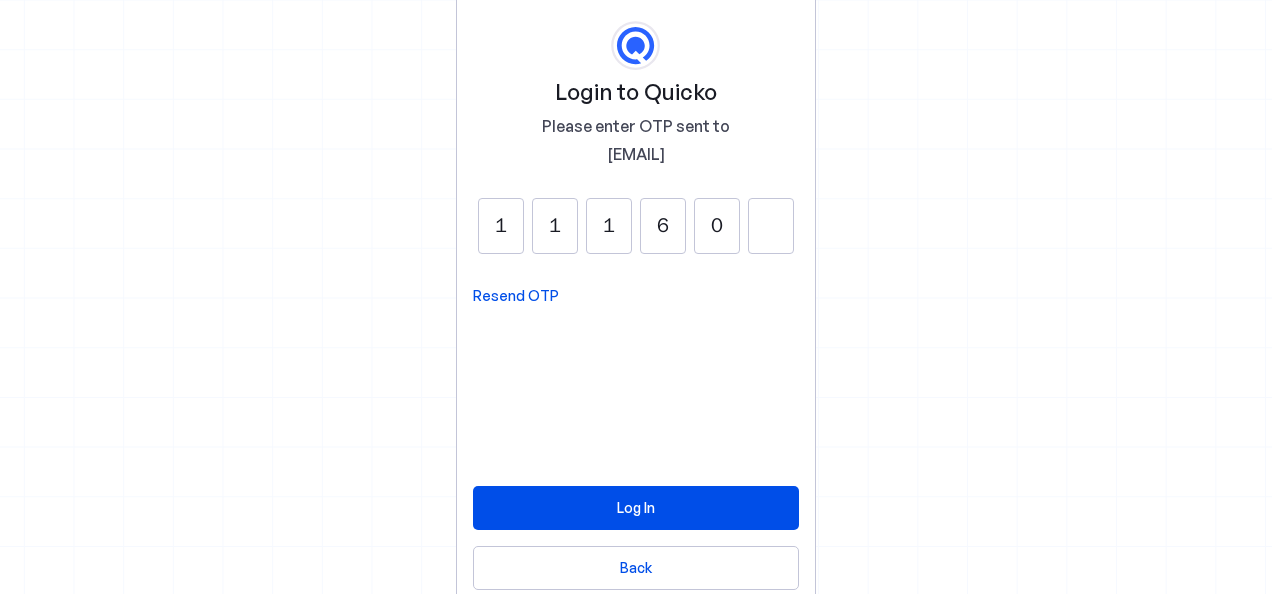 type on "0" 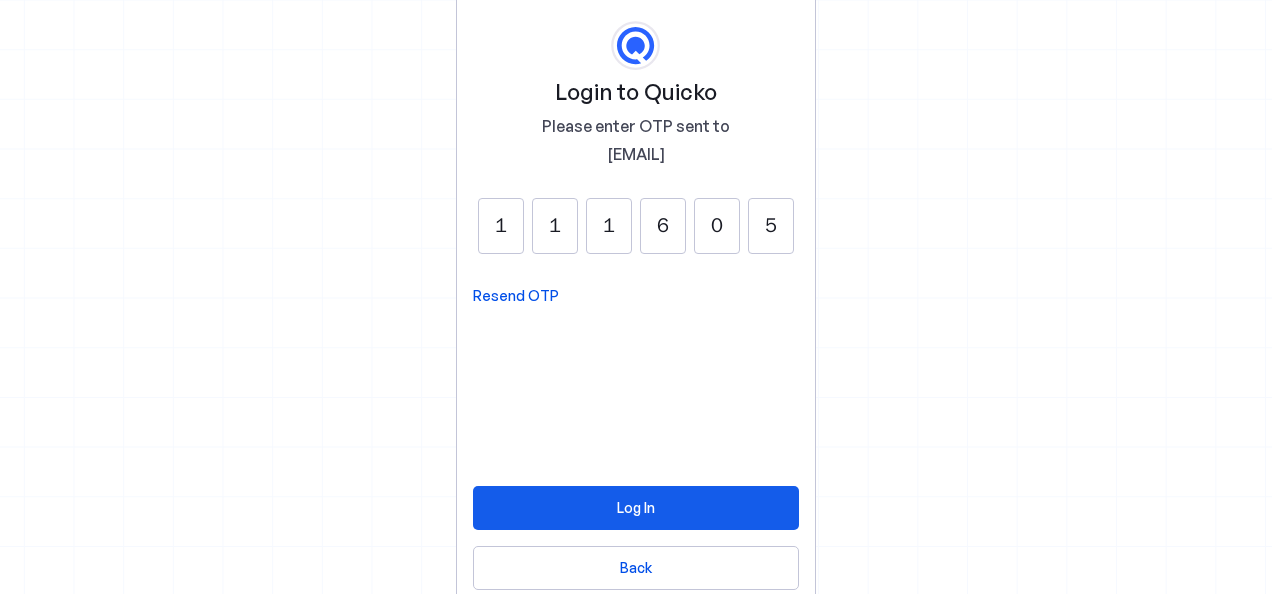 type on "5" 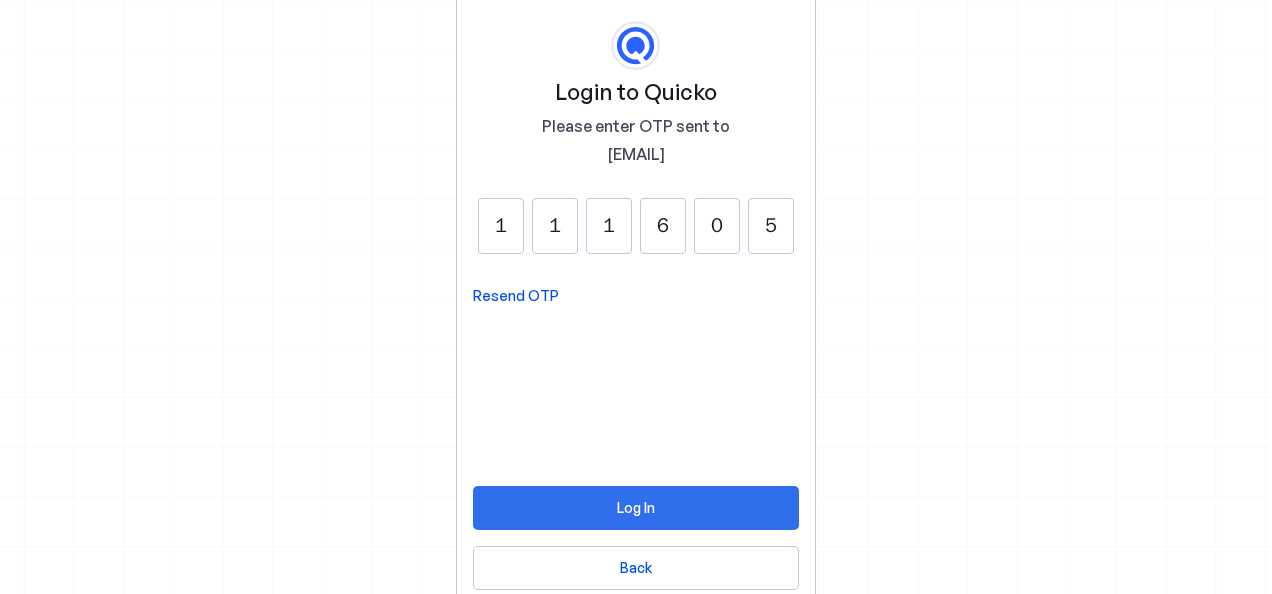 click on "Log In" at bounding box center (636, 507) 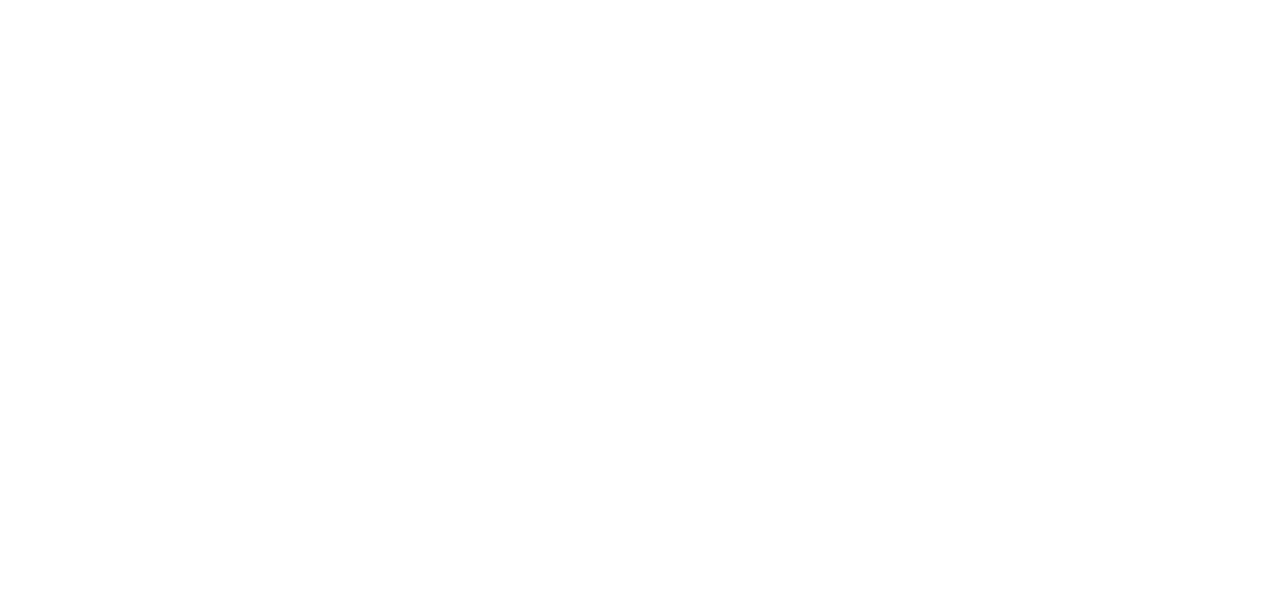 scroll, scrollTop: 0, scrollLeft: 0, axis: both 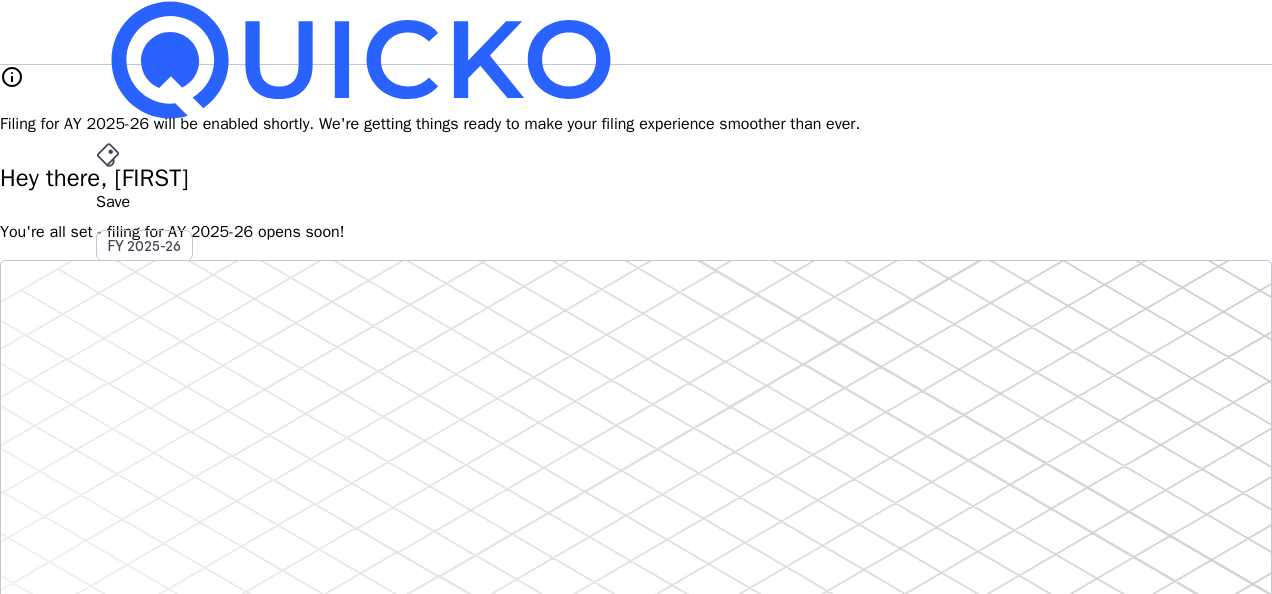 click on "Hey there, [FIRST]" at bounding box center (636, 178) 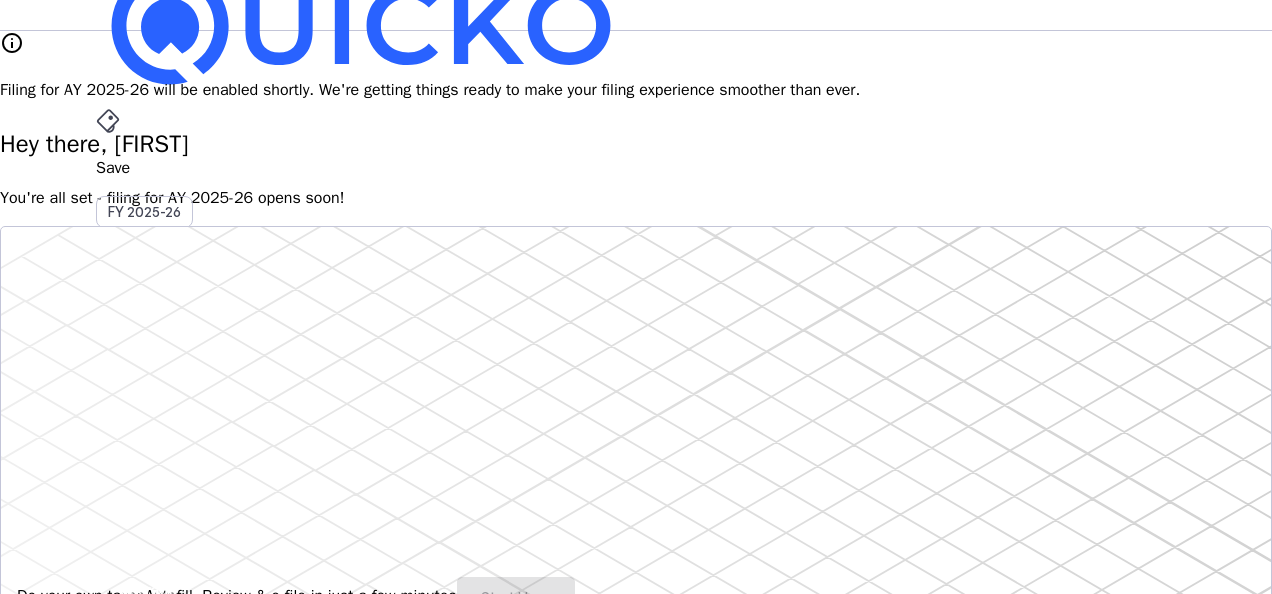 scroll, scrollTop: 0, scrollLeft: 0, axis: both 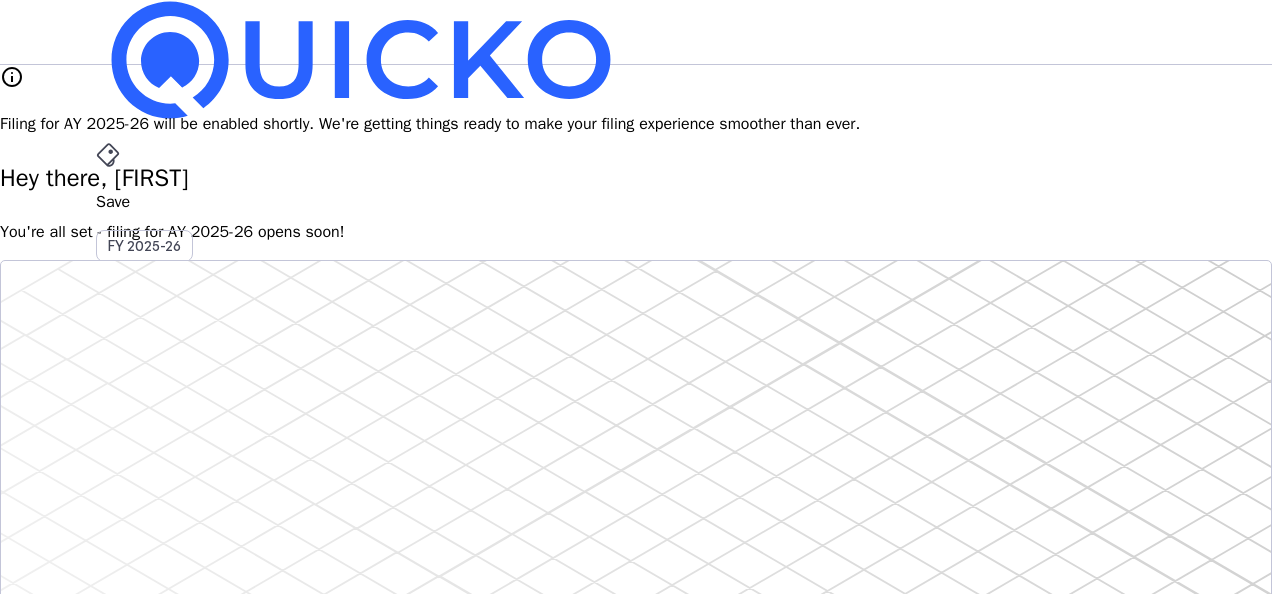 click on "More" at bounding box center [636, 496] 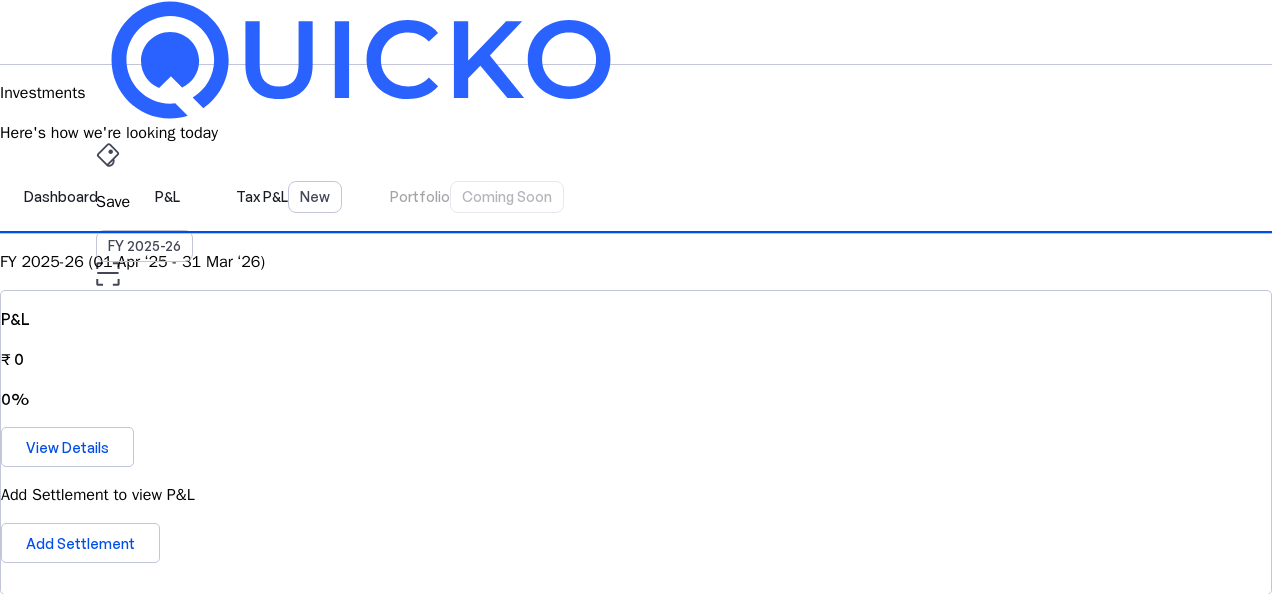 click on "Investments Here's how we're looking today" at bounding box center (636, 113) 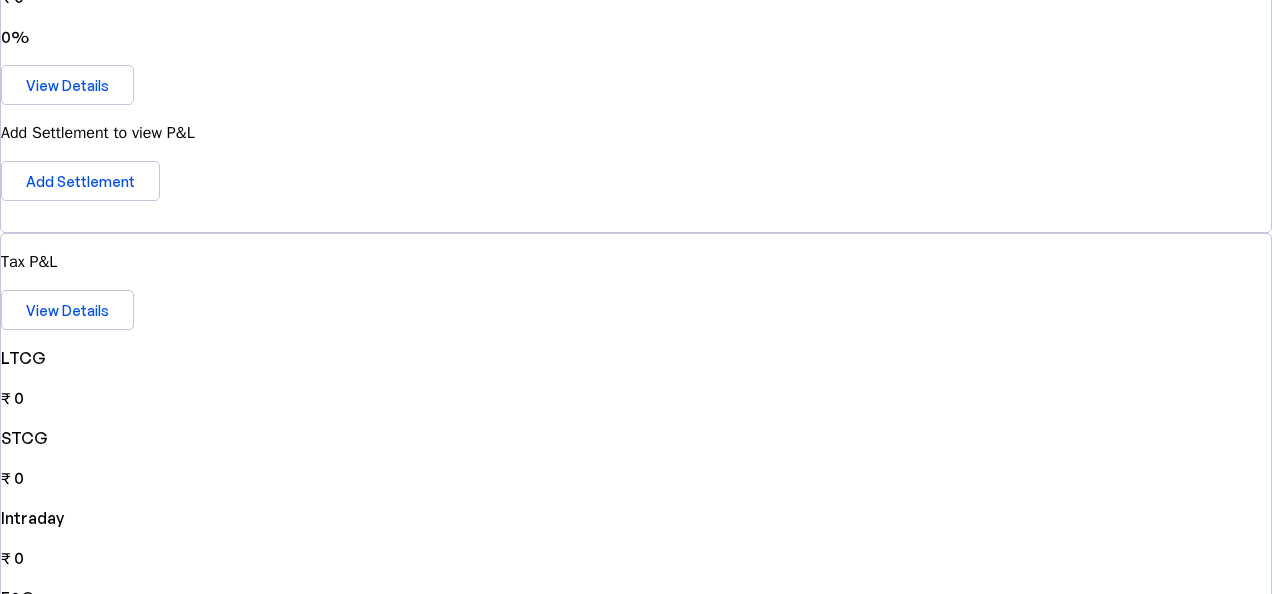 scroll, scrollTop: 360, scrollLeft: 0, axis: vertical 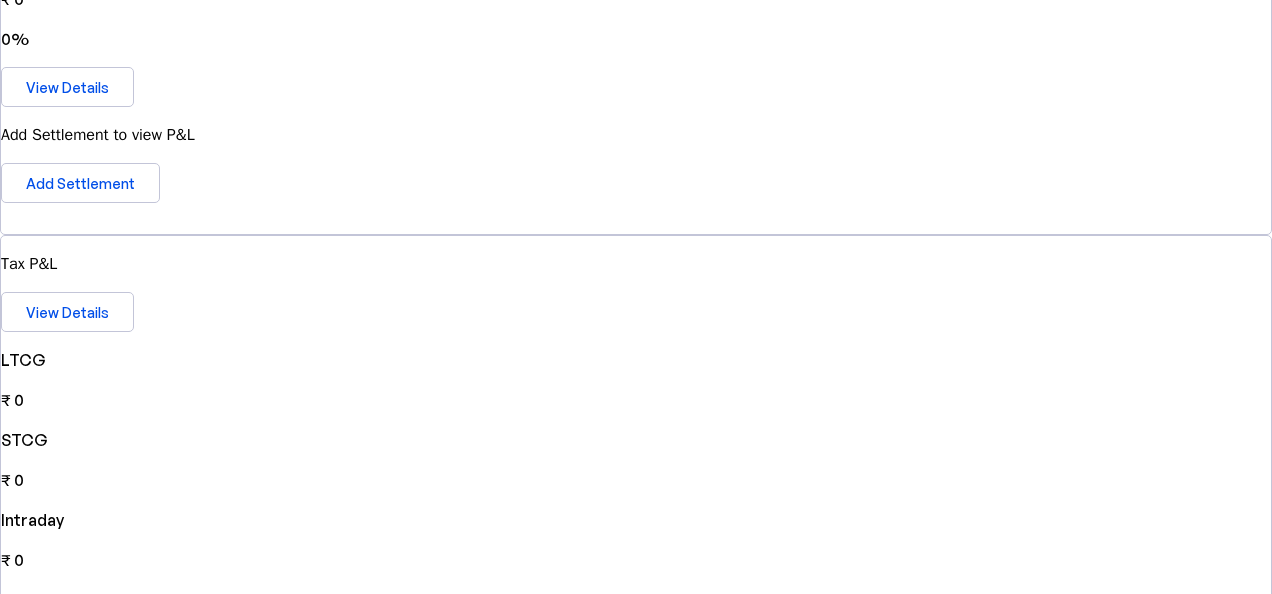 click on "Zerodha YB5918" at bounding box center [636, 1123] 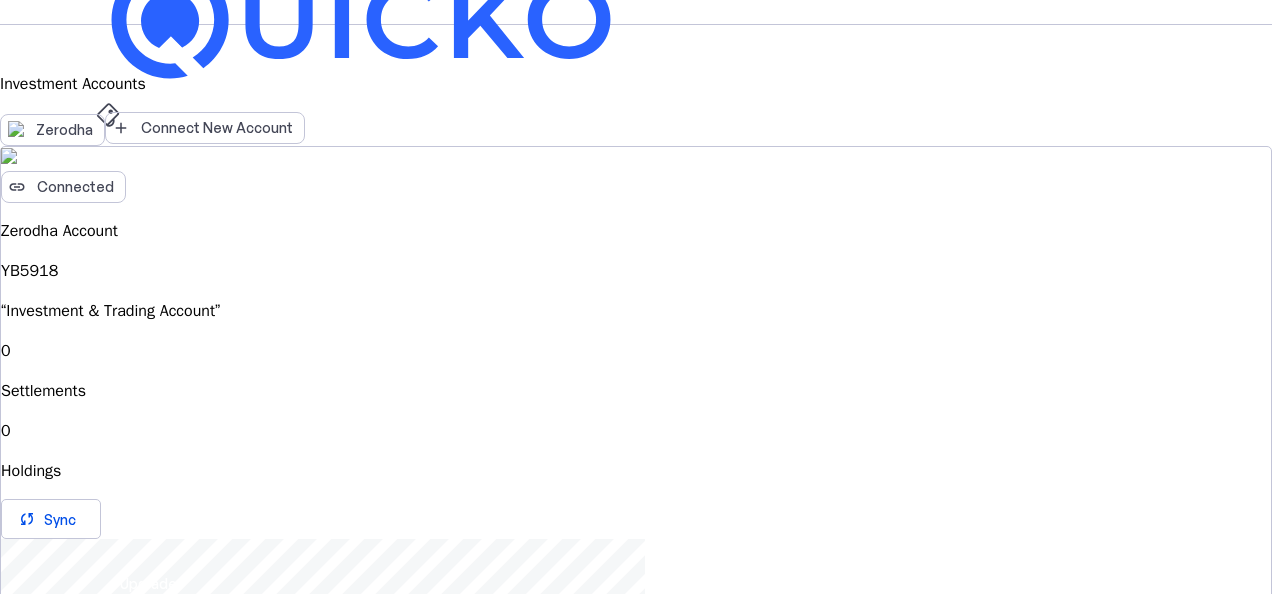 scroll, scrollTop: 120, scrollLeft: 0, axis: vertical 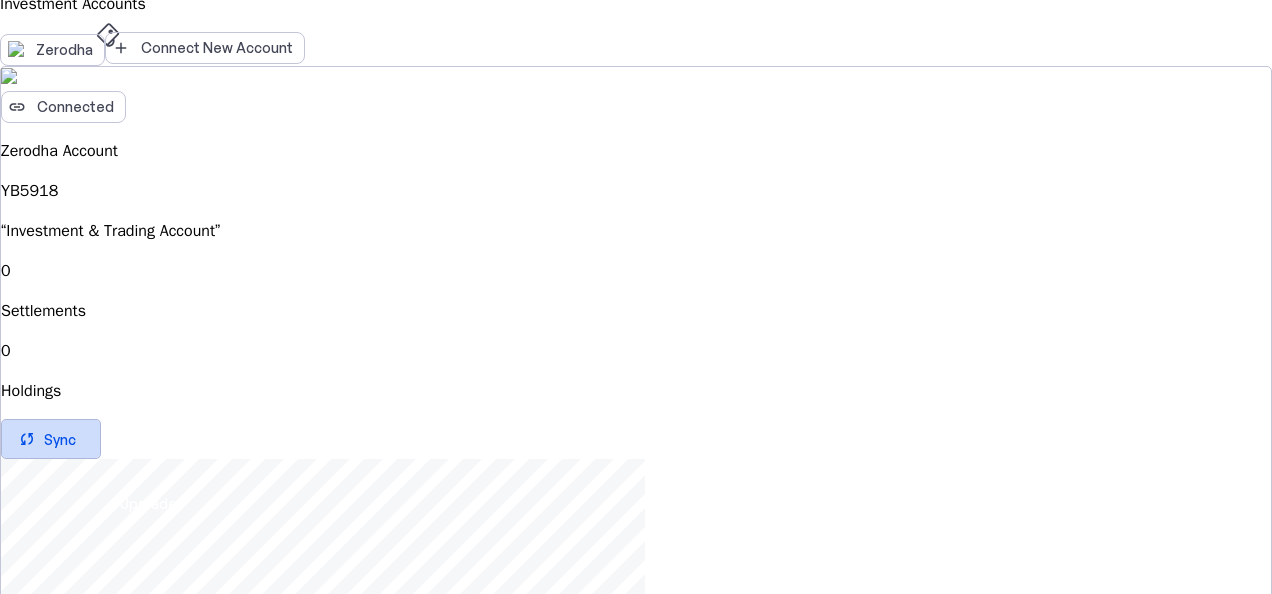 click at bounding box center [51, 439] 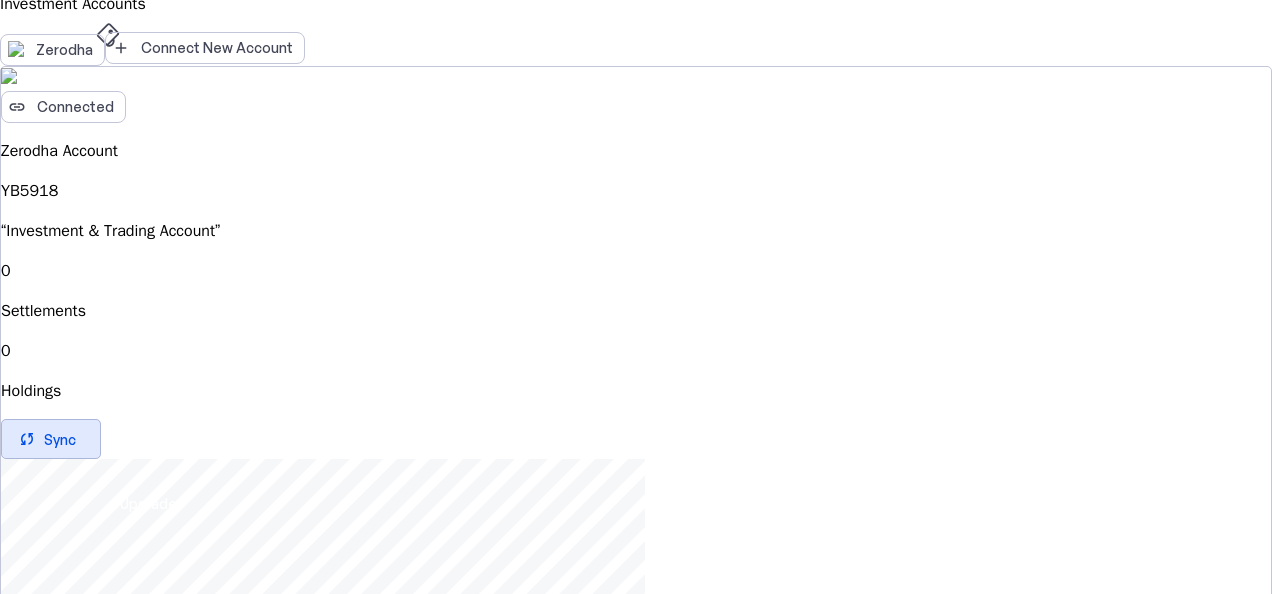 click on "0 Settlements 0 Holdings sync  Sync" at bounding box center (636, 359) 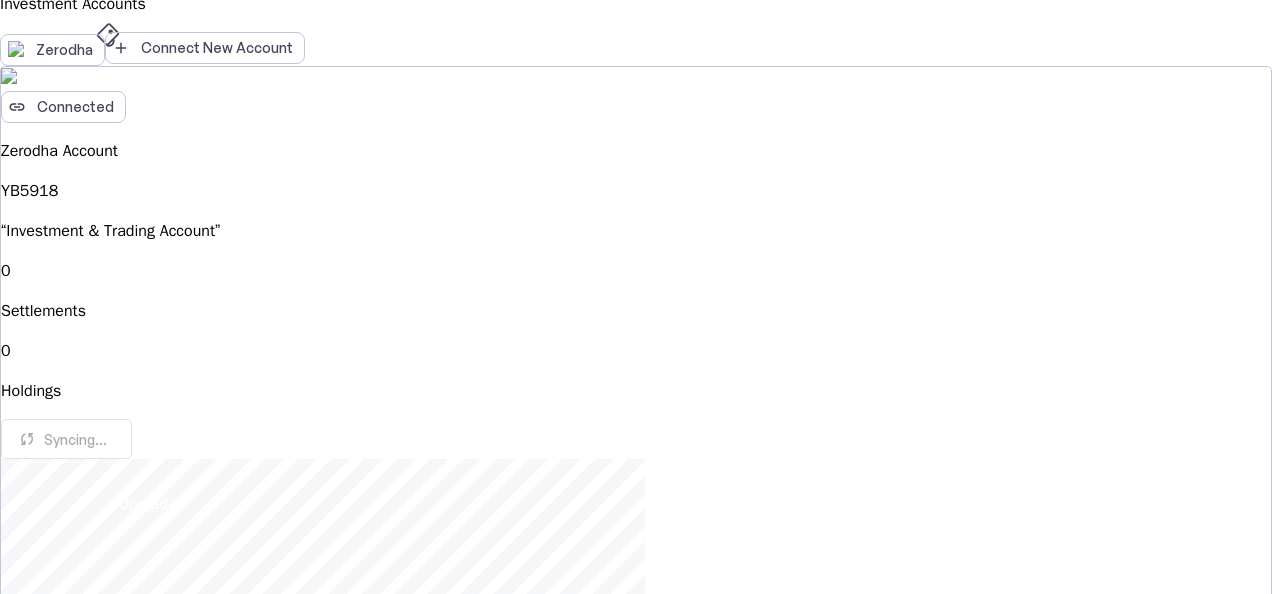 drag, startPoint x: 1100, startPoint y: 158, endPoint x: 1003, endPoint y: 68, distance: 132.32158 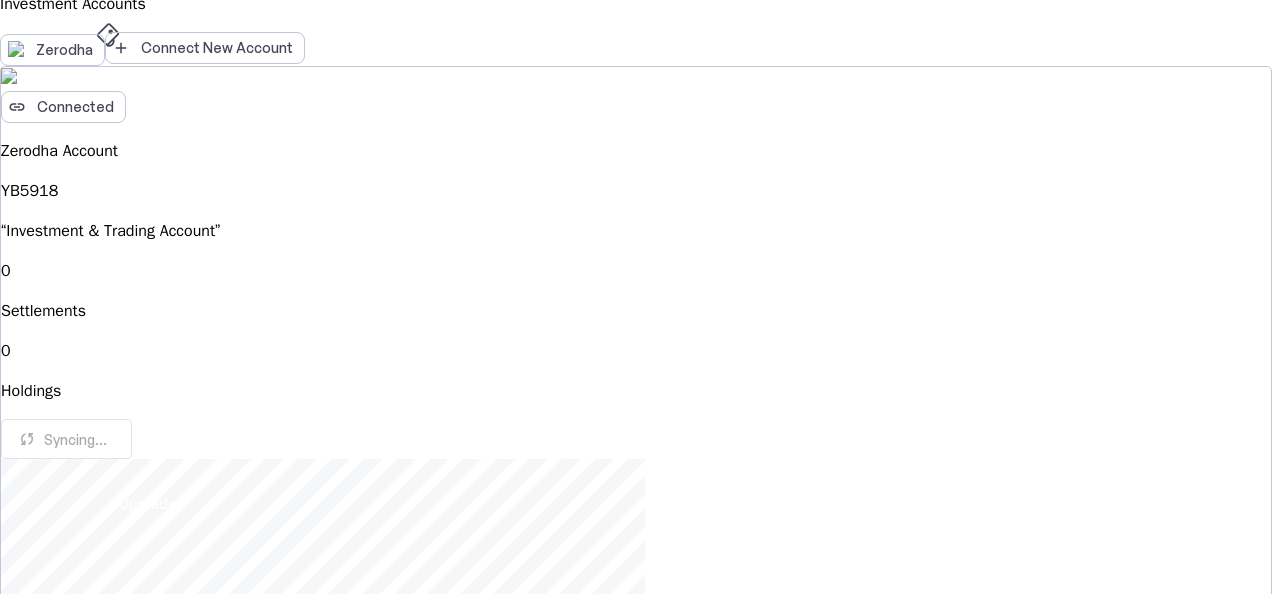 click on "Investment Accounts  Zerodha  add  Connect New Account  link  Connected  Zerodha Account YB5918 “Investment & Trading Account” 0 Settlements 0 Holdings sync  Syncing...
edit  Edit Details  compare_arrows  View Settlements  download_file  View Holdings  download_file  Download Report  delete  Delete" at bounding box center [636, 408] 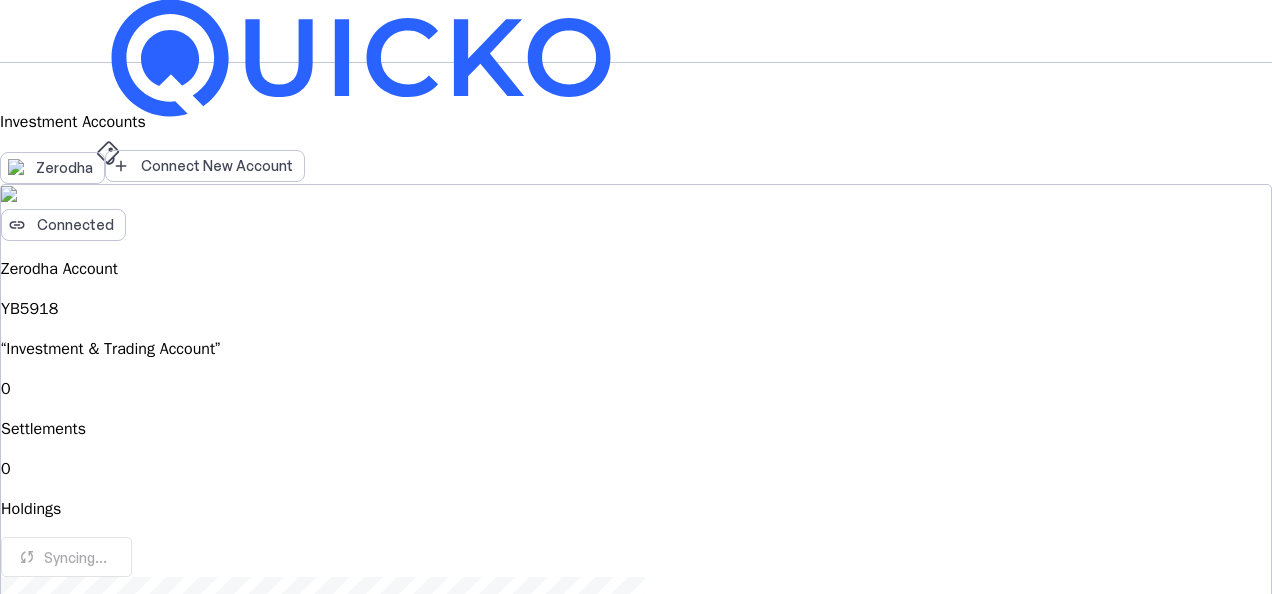 scroll, scrollTop: 0, scrollLeft: 0, axis: both 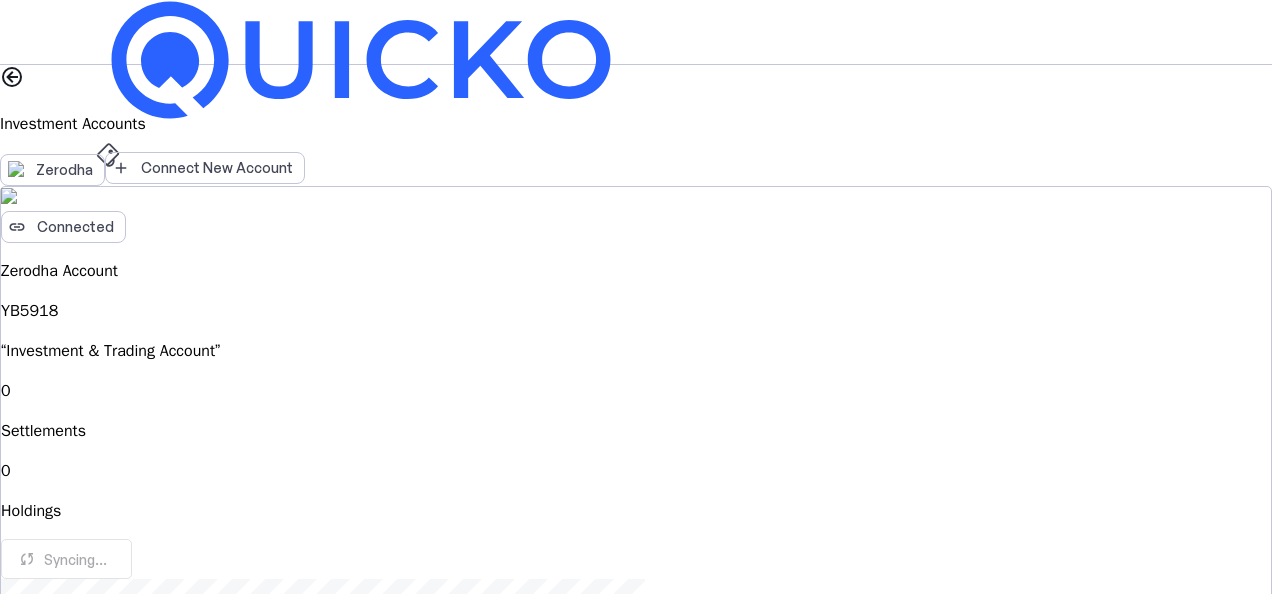 click on "Investments" at bounding box center [636, 496] 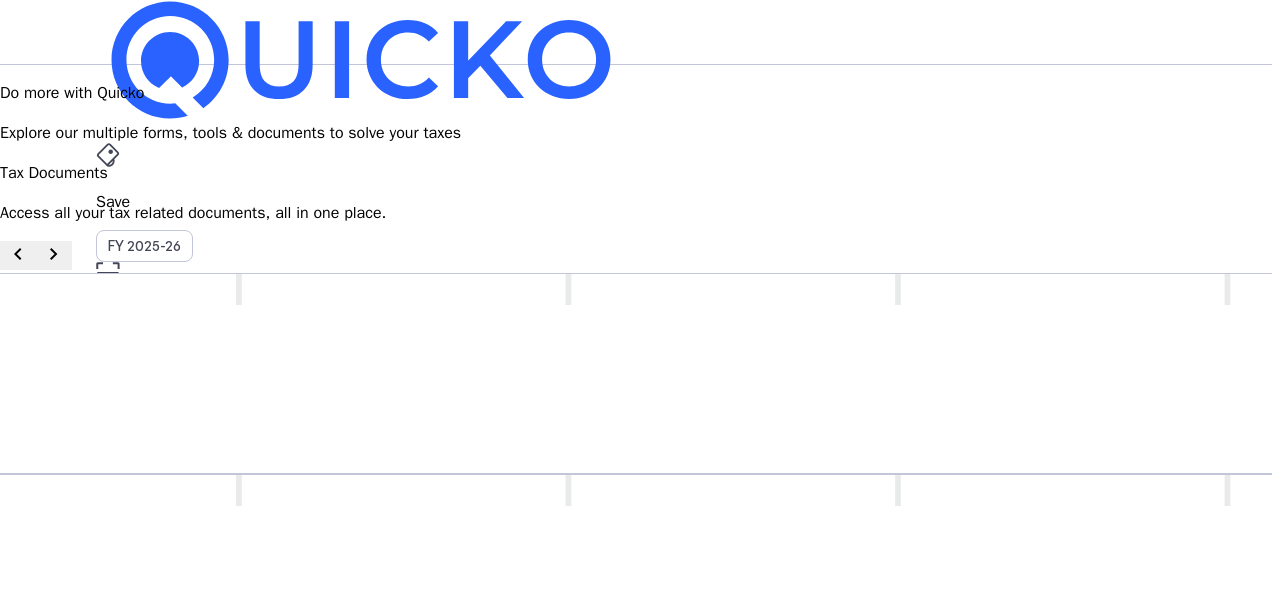 click on "Do more with Quicko" at bounding box center [636, 93] 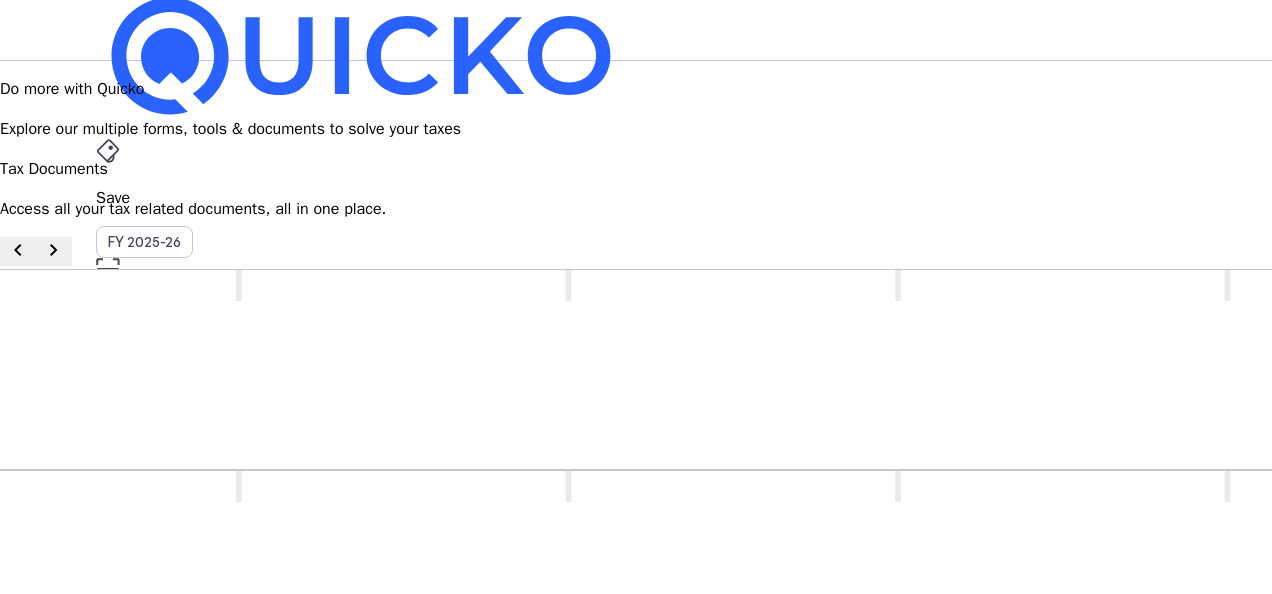 scroll, scrollTop: 0, scrollLeft: 0, axis: both 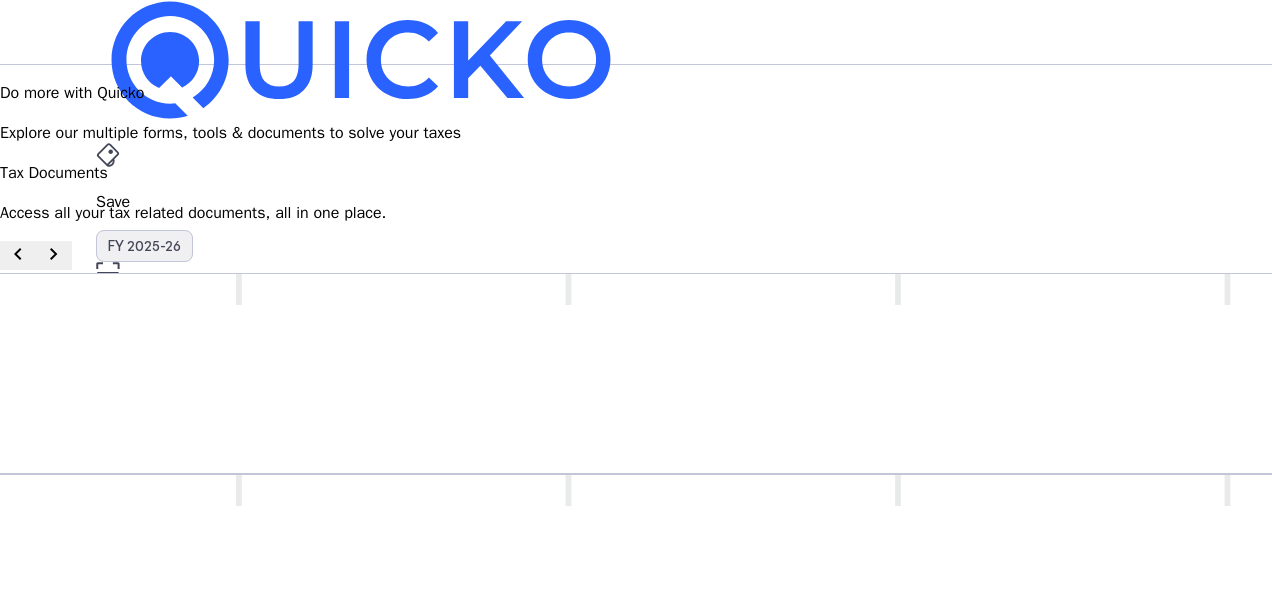 click on "FY 2025-26" at bounding box center [144, 246] 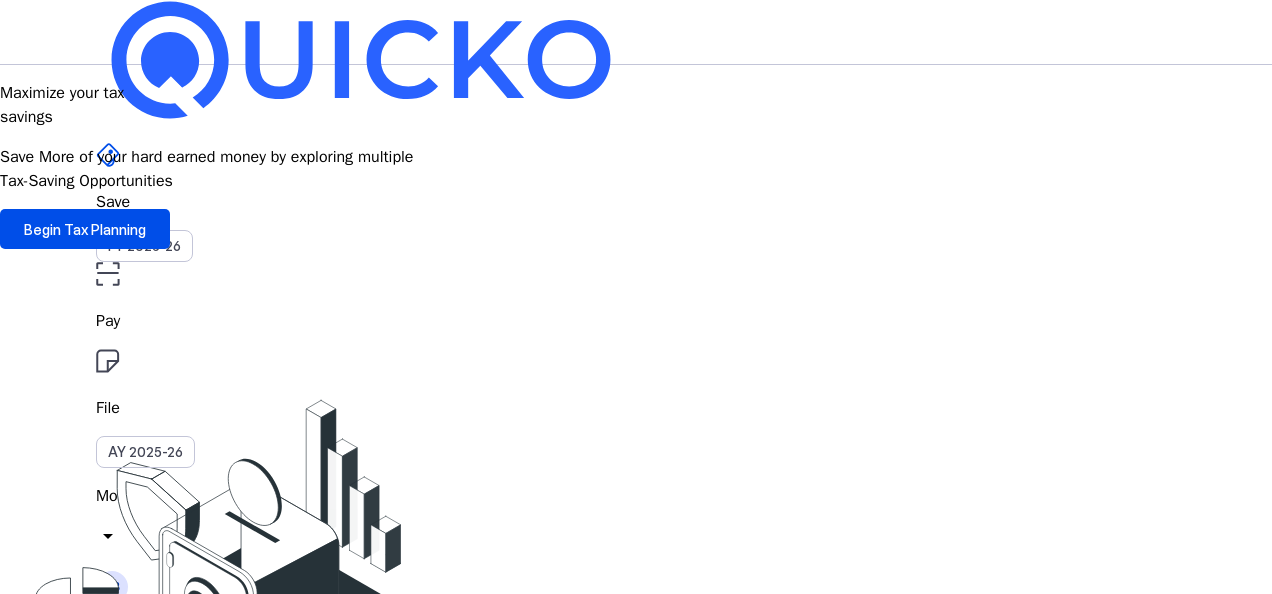 type 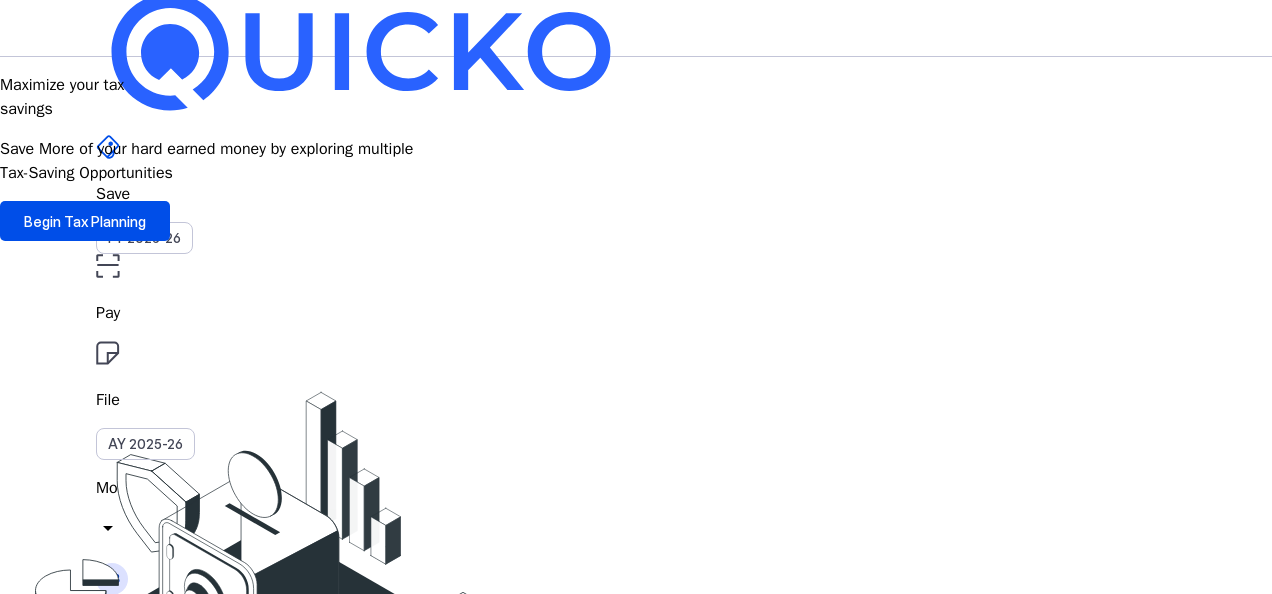 scroll, scrollTop: 0, scrollLeft: 0, axis: both 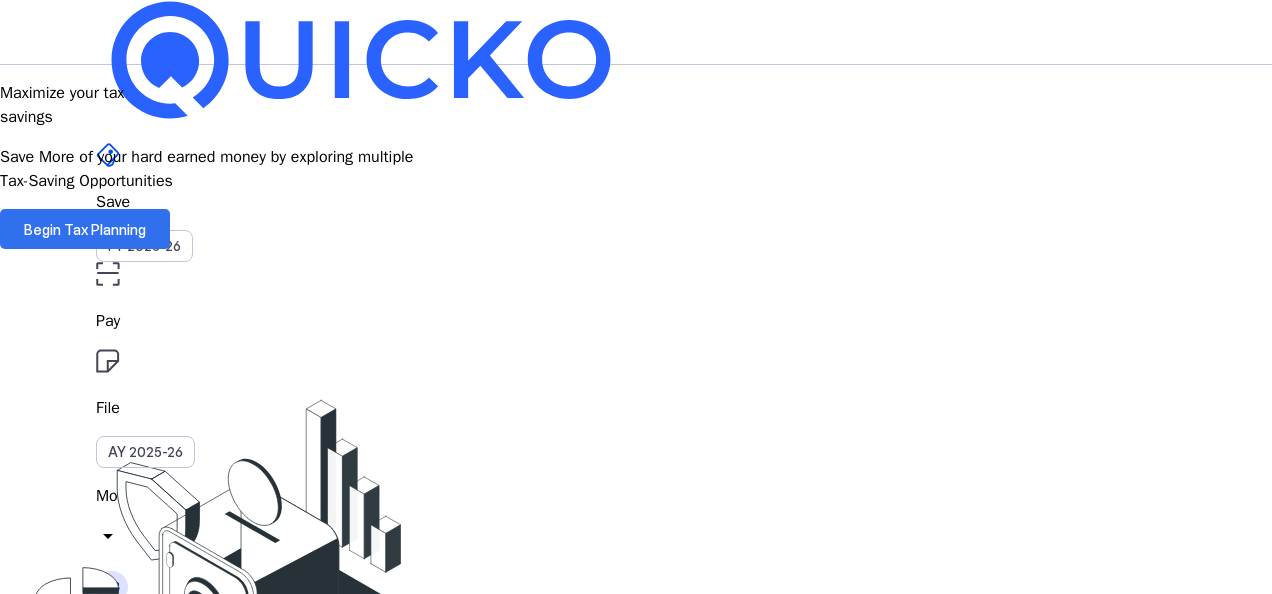 click on "Begin Tax Planning" at bounding box center [85, 229] 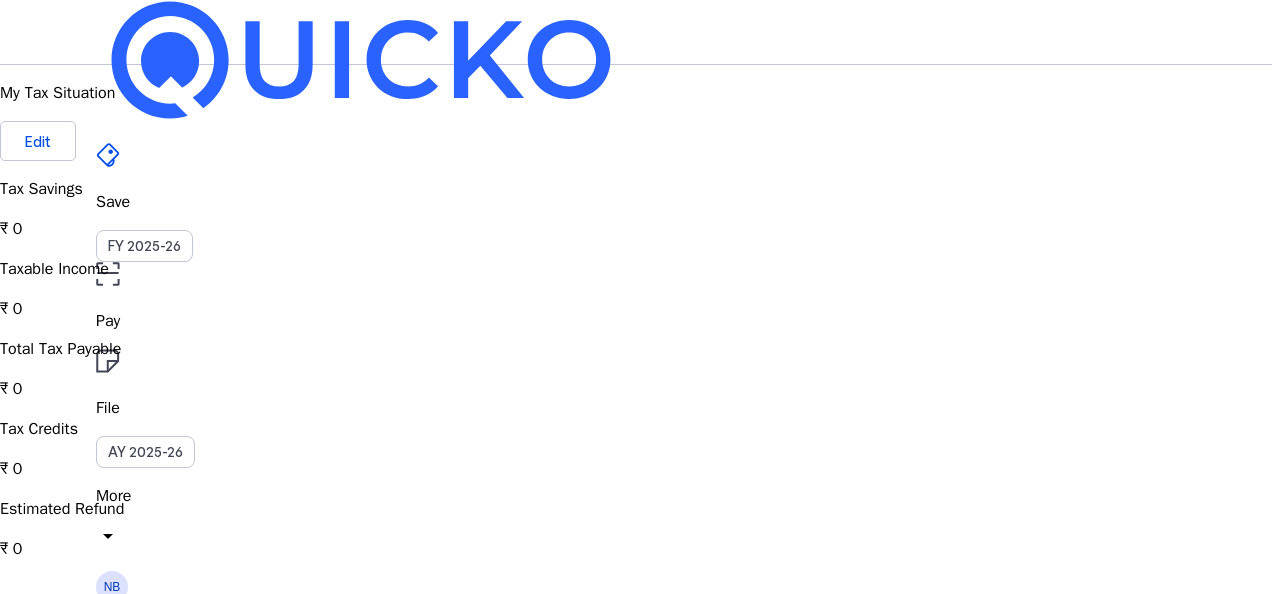 click on "My Tax Situation Edit" at bounding box center [636, 121] 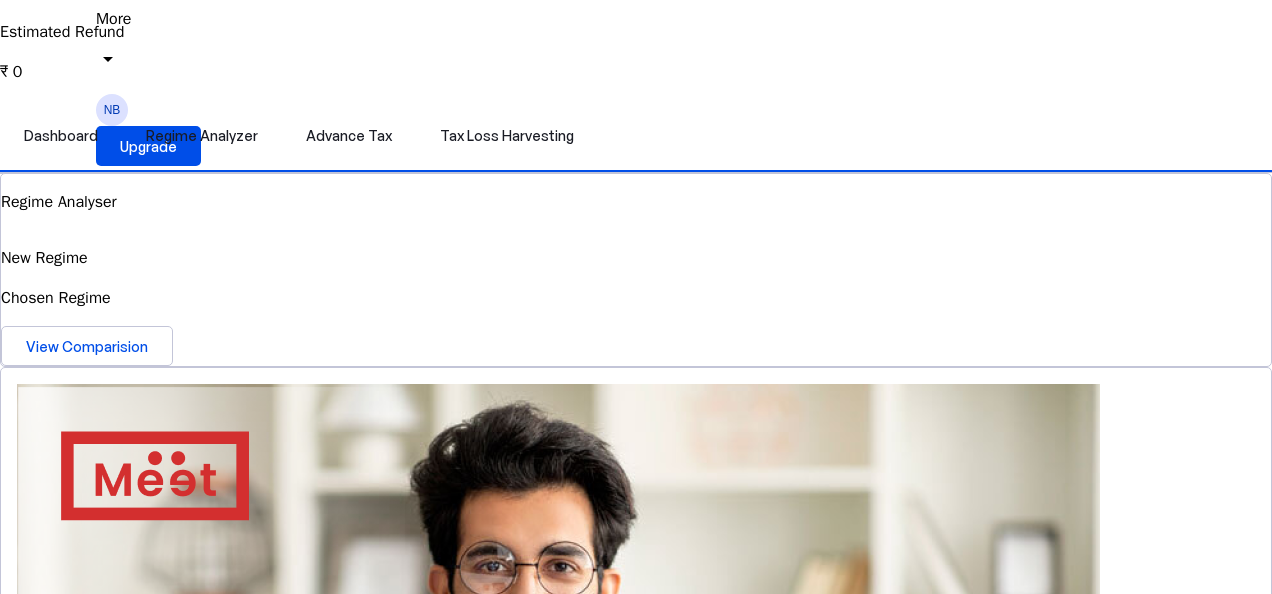 scroll, scrollTop: 480, scrollLeft: 0, axis: vertical 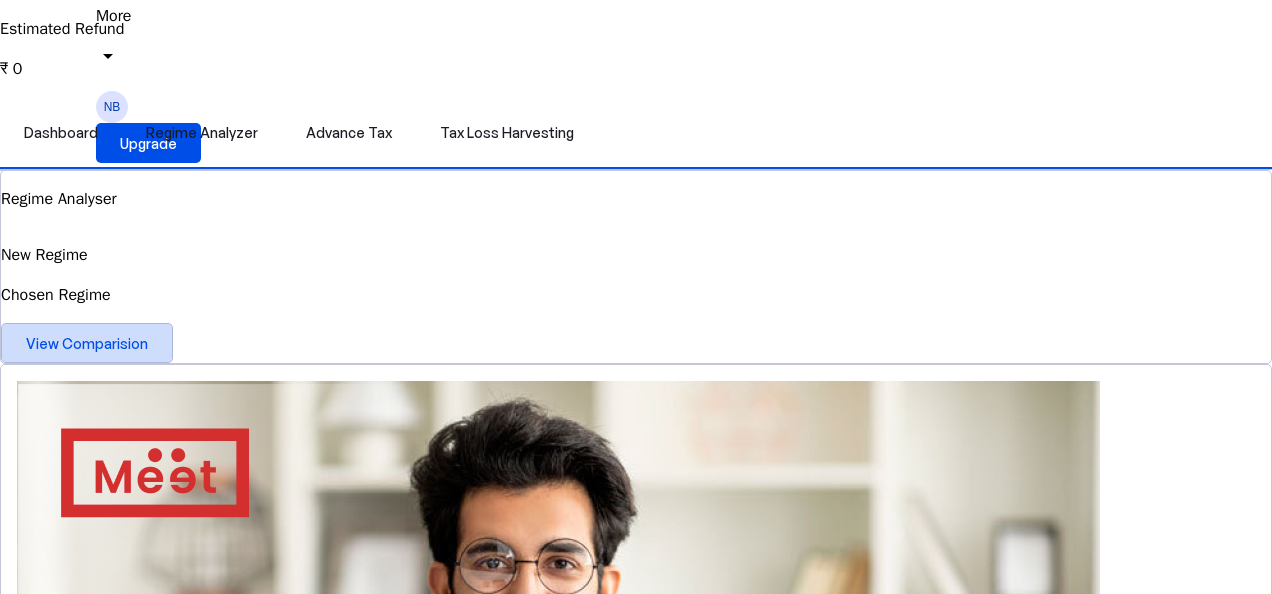 click at bounding box center (87, 343) 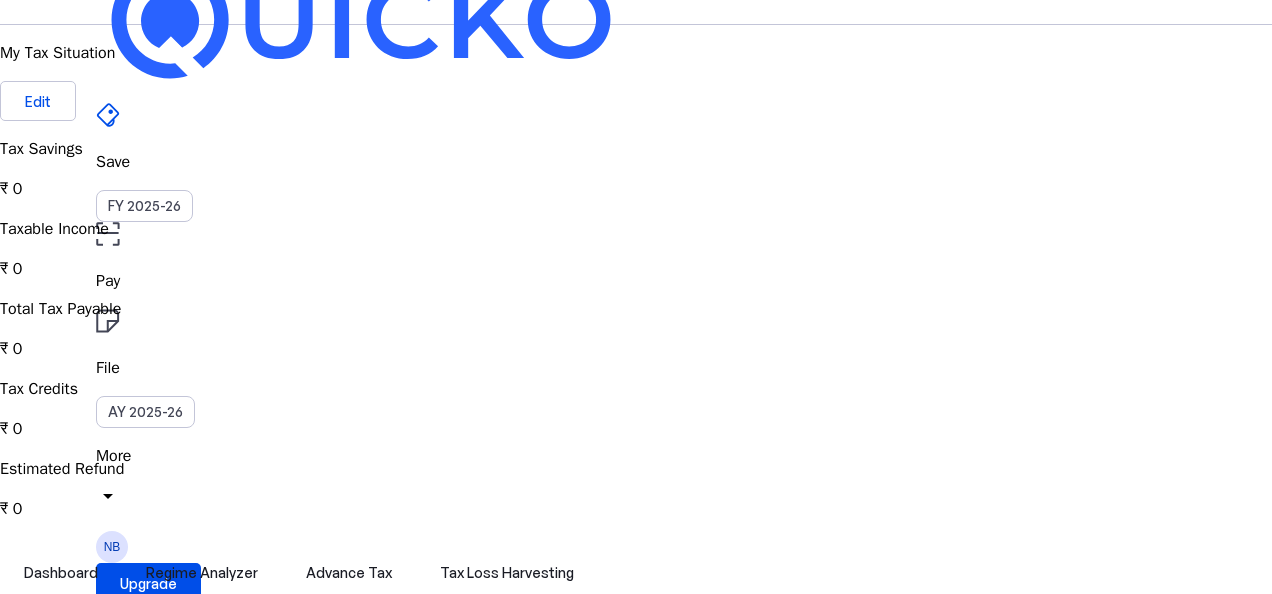 scroll, scrollTop: 0, scrollLeft: 0, axis: both 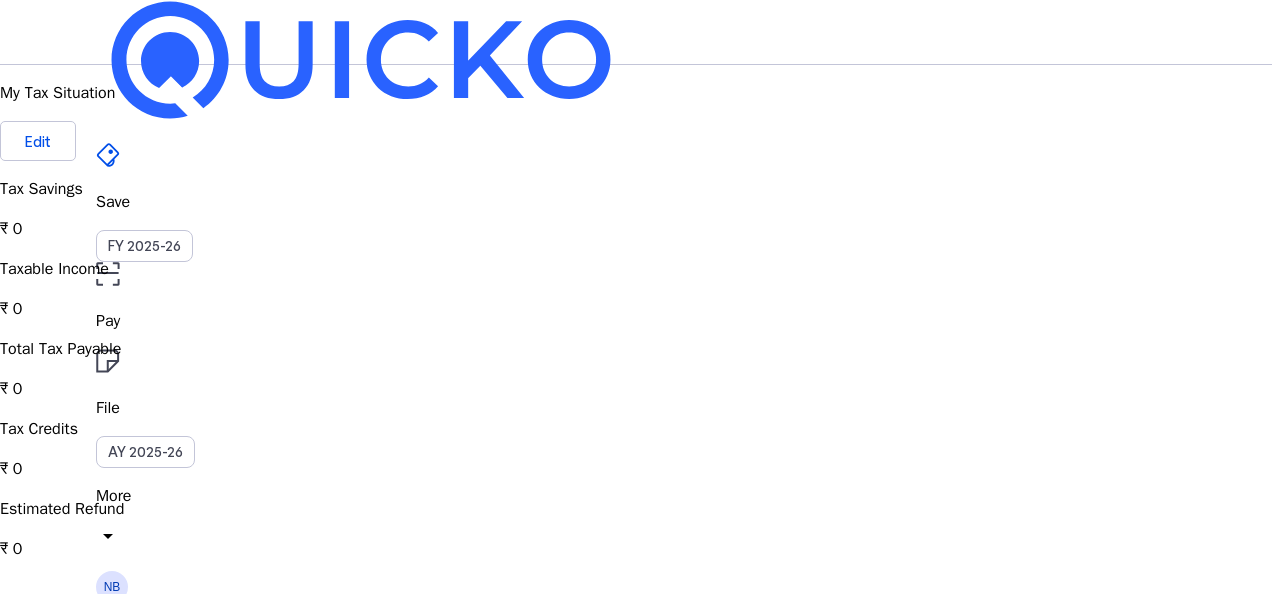 click on "arrow_drop_down" at bounding box center (108, 536) 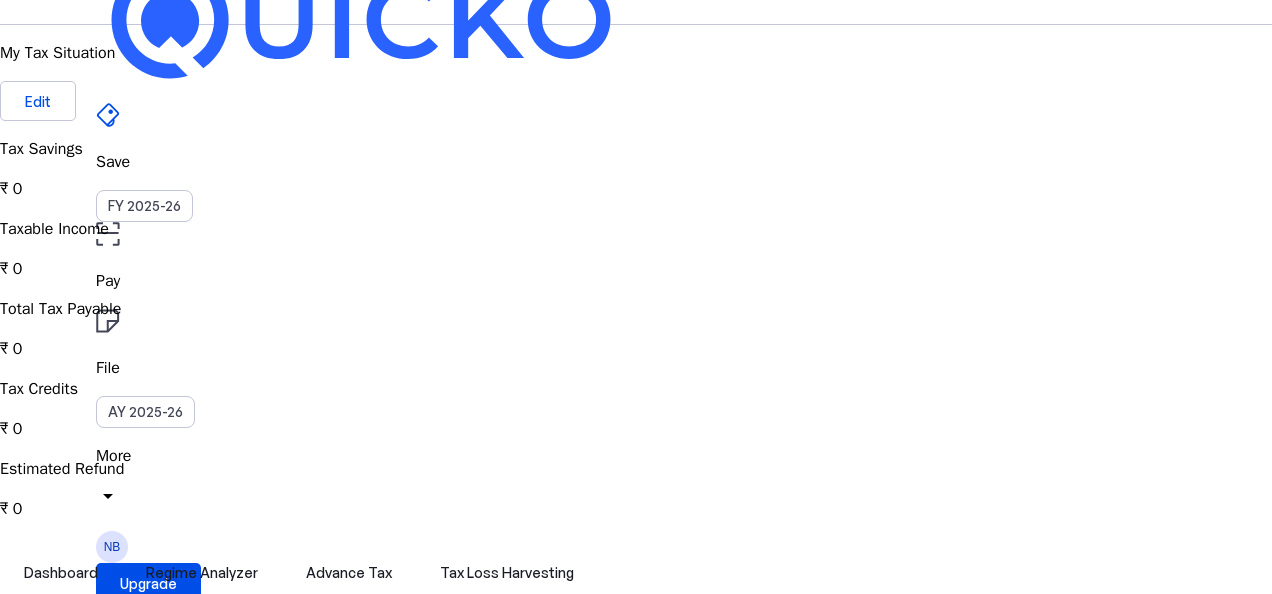 scroll, scrollTop: 0, scrollLeft: 0, axis: both 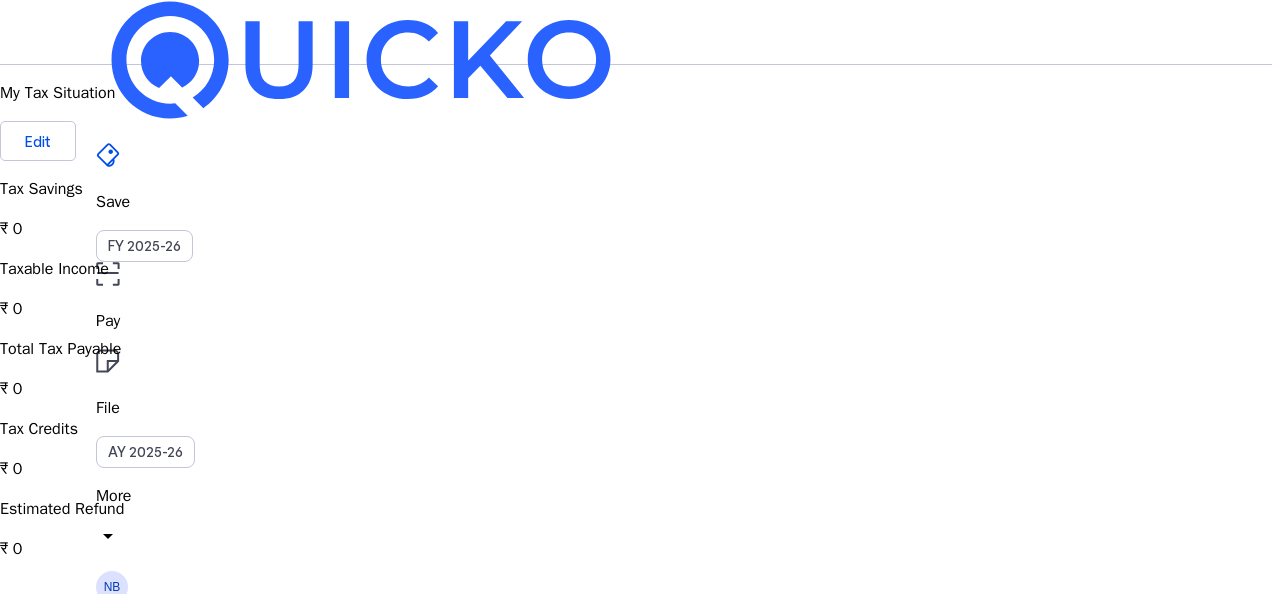 click on "File" at bounding box center [636, 321] 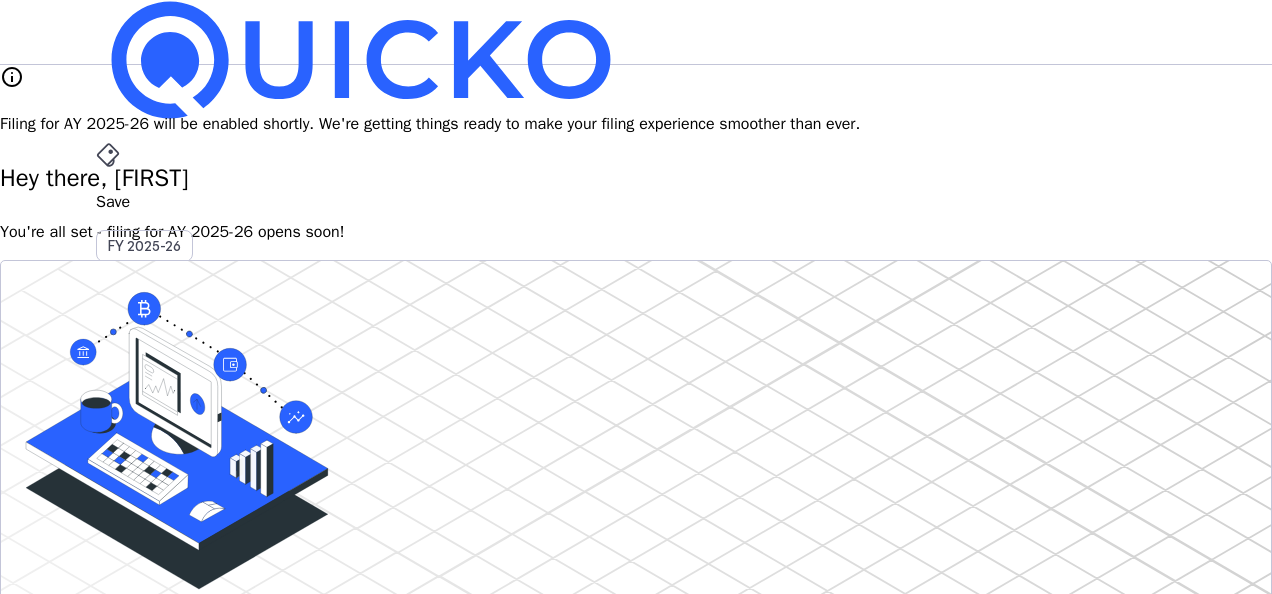 click on "info Filing for AY 2025-26 will be enabled shortly. We're getting things ready to make your filing experience smoother than ever.  Hey there, [FIRST]   You're all set - filing for AY 2025-26 opens soon!   Do your own taxes   Autofill, Review & e-file in just a few minutes   Start Here  info Filing for AY 2025-26 will be available soon.   /5 |  reviews   We do your taxes   Expert will prepare, review & e-file your tax return, making sure nothing gets missed.   Explore   Benefits of filing on Quicko   Explore  Upgrade to Elite Elevate your experience and maximize the full potential of Quicko. Upgrade now & unlock advanced features. Learn More File Revised Return Make amendments to your tax return. Start by preparing your revised return on Quicko.  Revise Return View E-Filed Returns Access & view history of previously filed ITRs, conveniently download ITR forms & acknowledgments. Explore File ITR-U File your tax return for previous years seamlessly. Stay compliant by easily addressing any pending filings. thumb_up_alt" at bounding box center (636, 1090) 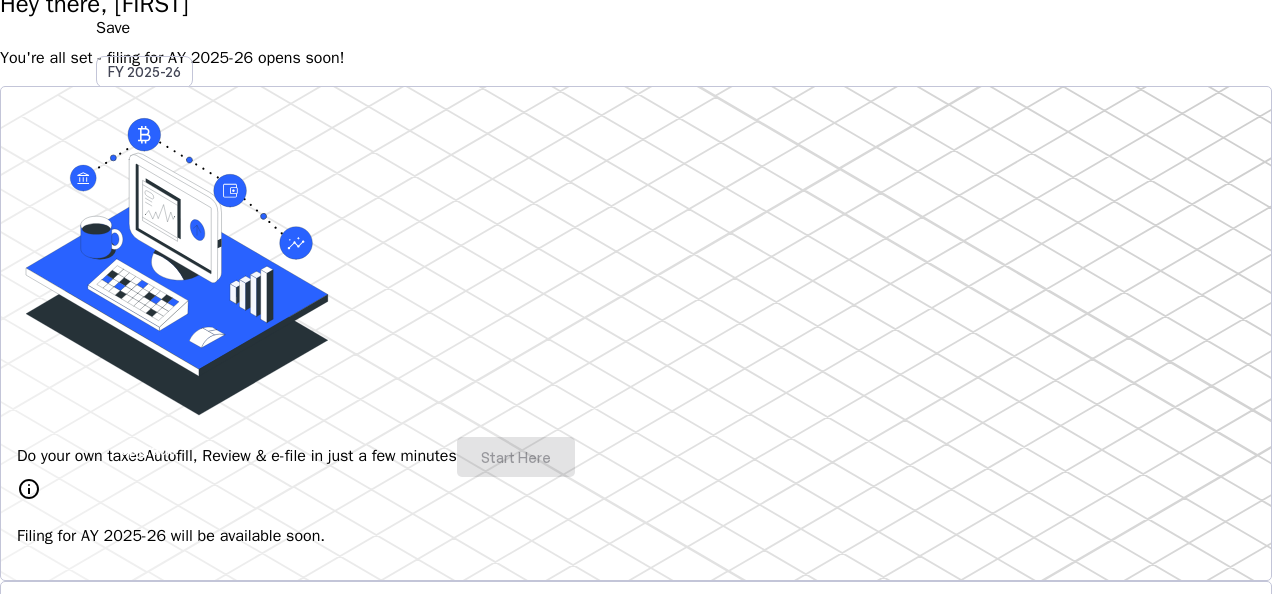 scroll, scrollTop: 0, scrollLeft: 0, axis: both 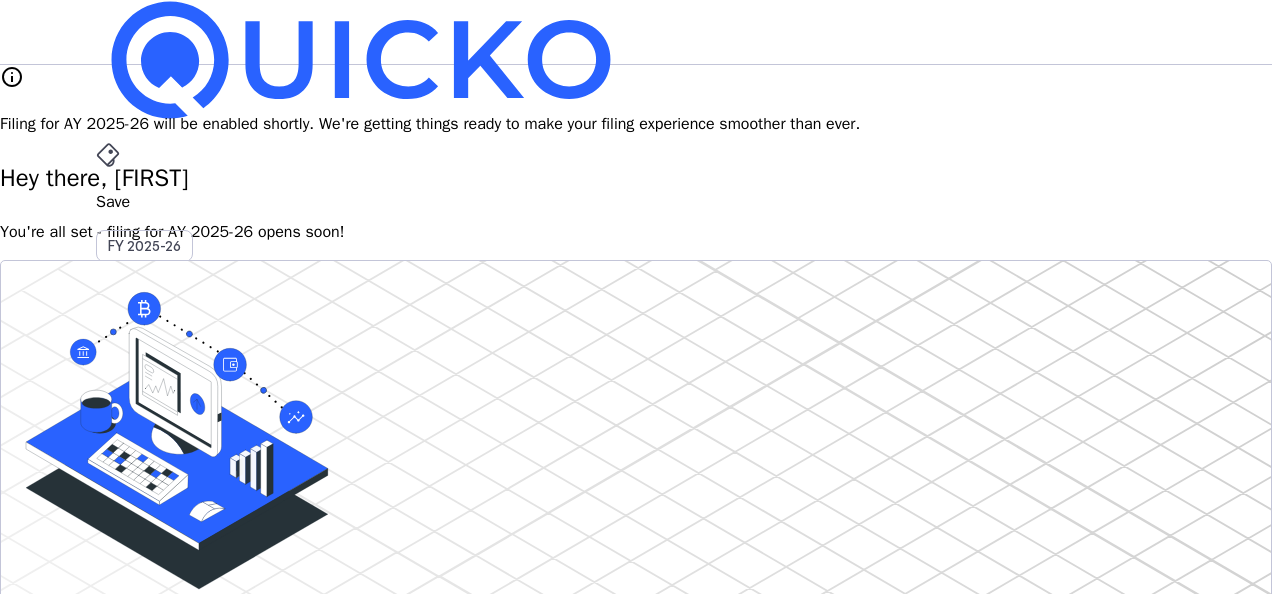 click on "NB" at bounding box center [112, 587] 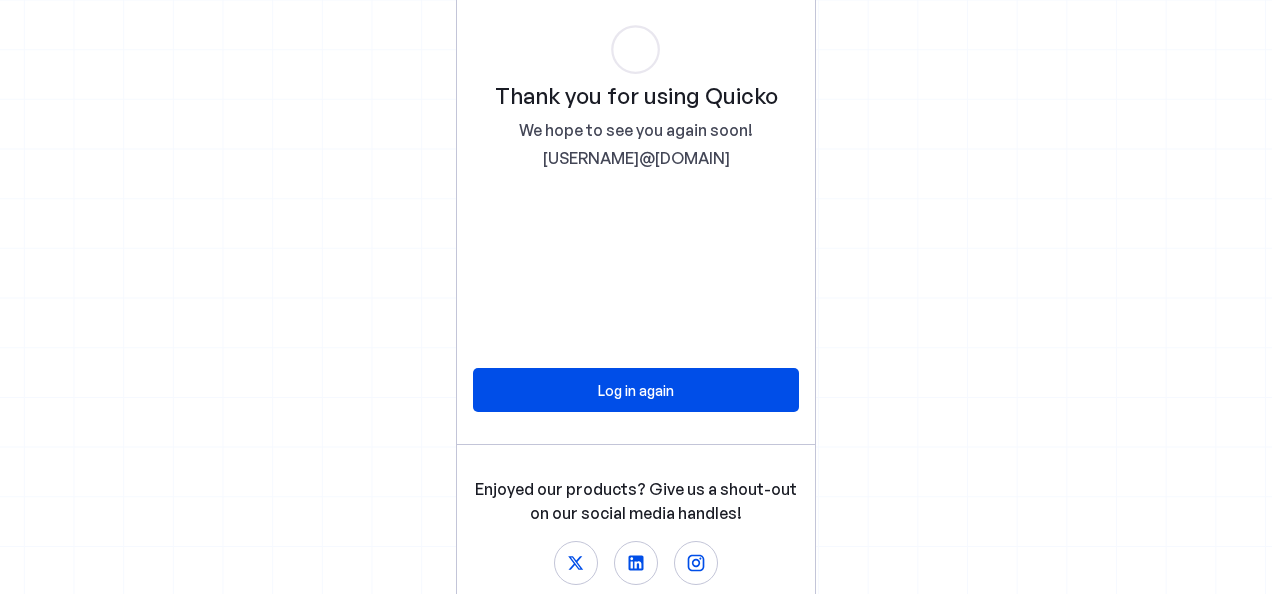 scroll, scrollTop: 0, scrollLeft: 0, axis: both 